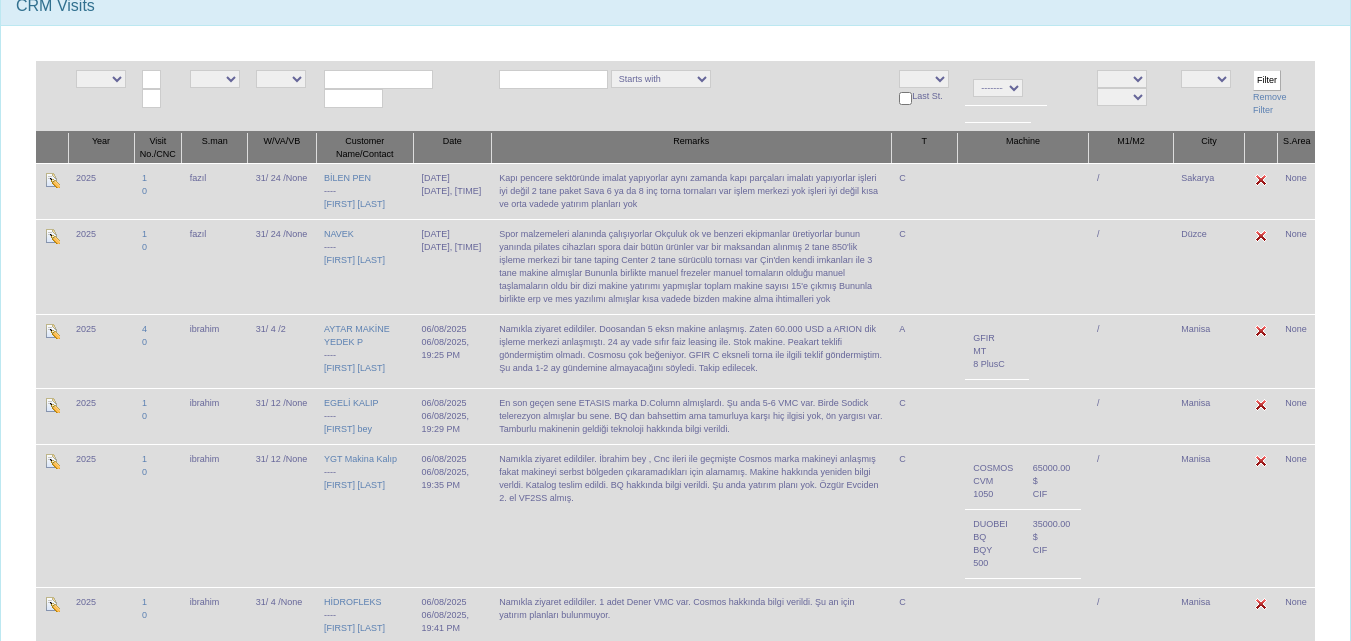 scroll, scrollTop: 0, scrollLeft: 0, axis: both 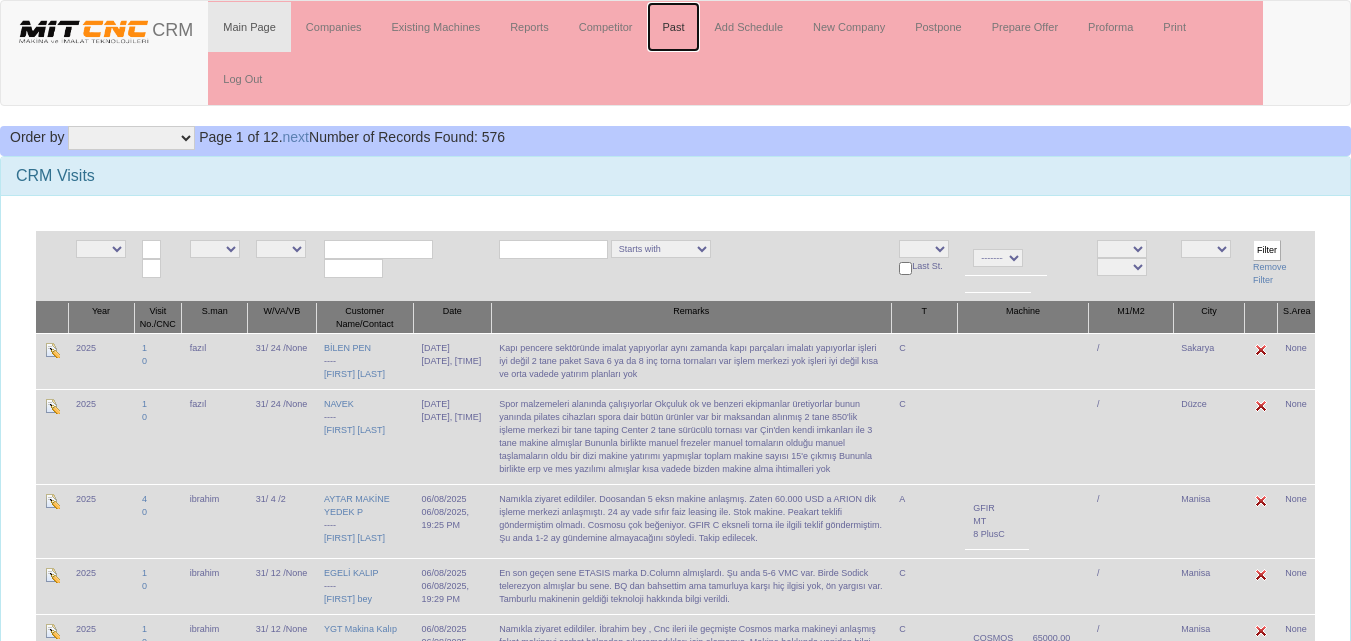 click on "Past" at bounding box center [673, 27] 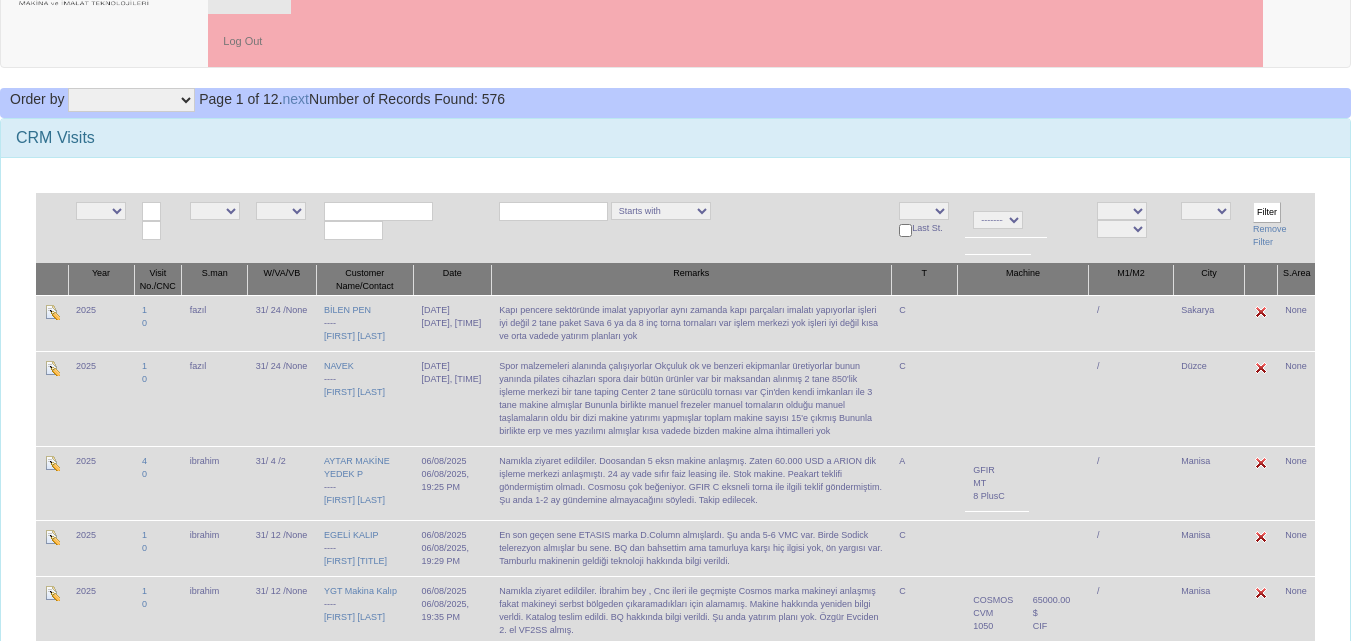 scroll, scrollTop: 0, scrollLeft: 0, axis: both 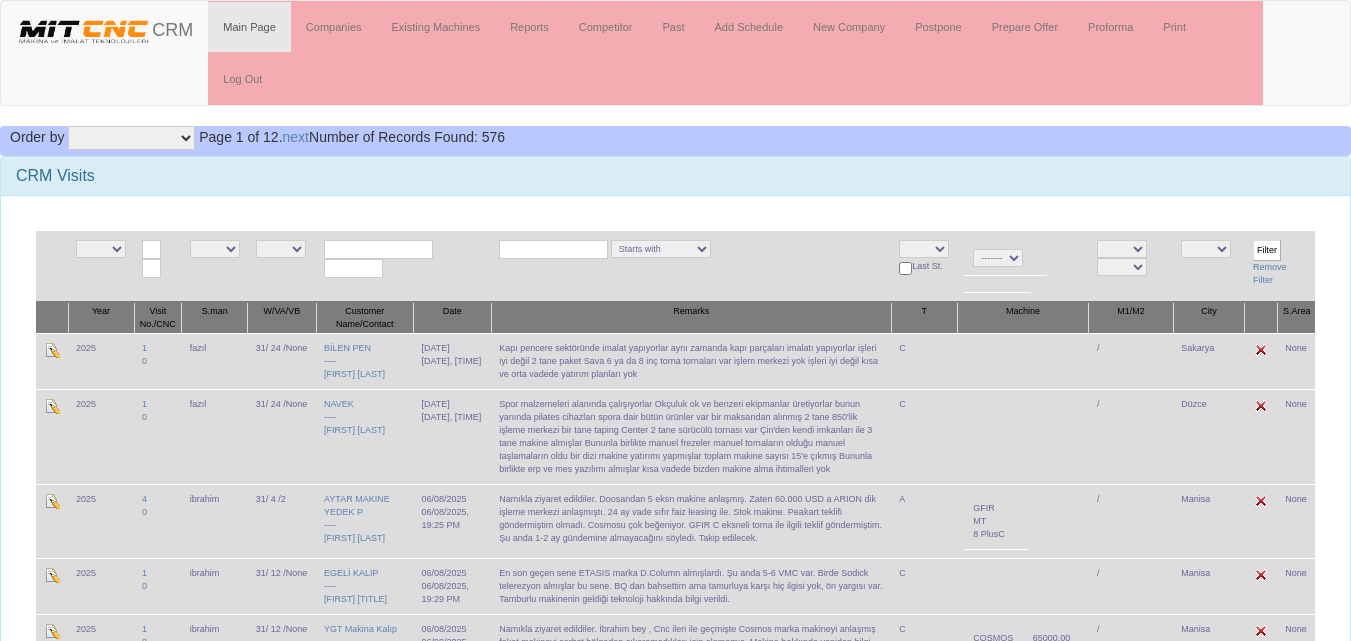 click on "NE
E
2024
2025
NE
E
admin
fazıl
ibrahim
salih
ogulcan
hasan
murat
NE
E
0
1
2
4
5
6
7
8
9
10
11
12
13
14
15
17
18
19
20
22
23
24
25
26
27
28
29
30
31
43
44
45
46
47
48
49
50
51
52" at bounding box center (675, 2059) 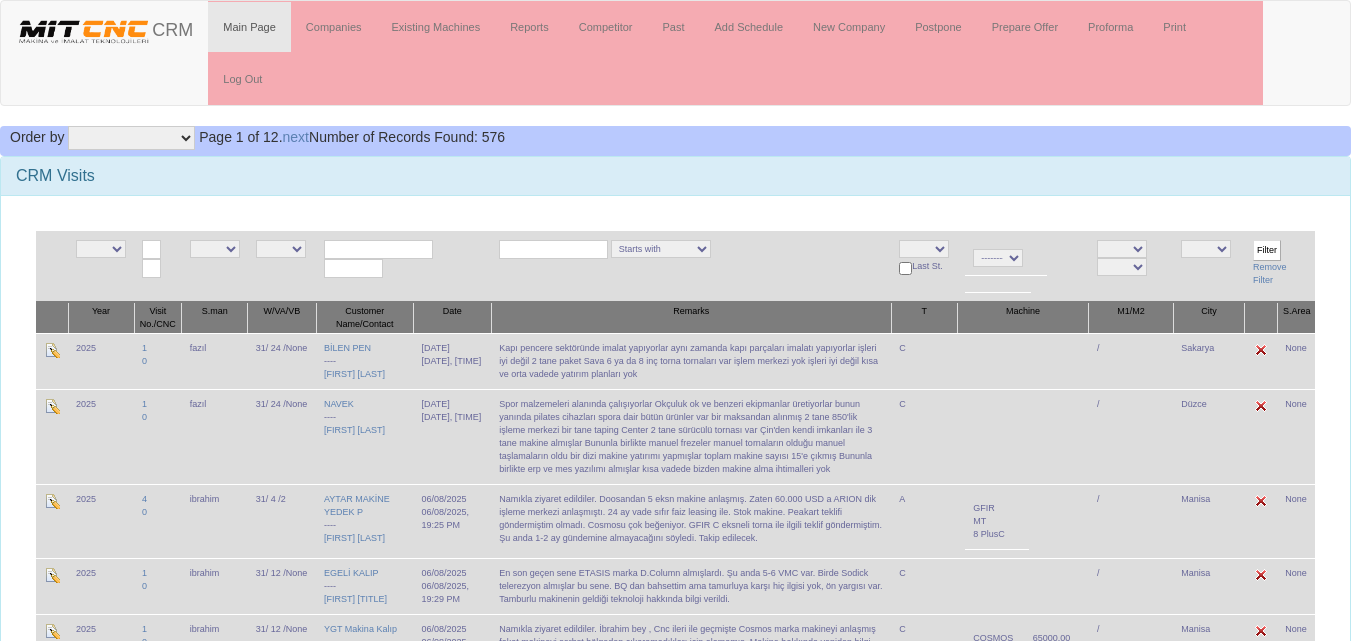 click on "NE
E
2024
2025
NE
E
admin
fazıl
ibrahim
salih
ogulcan
hasan
murat
NE
E
0
1
2
4
5
6
7
8
9
10
11
12
13
14
15
17
18
19
20
22
23
24
25
26
27
28
29
30
31
43
44
45
46
47
48
49
50
51
52" at bounding box center [675, 2059] 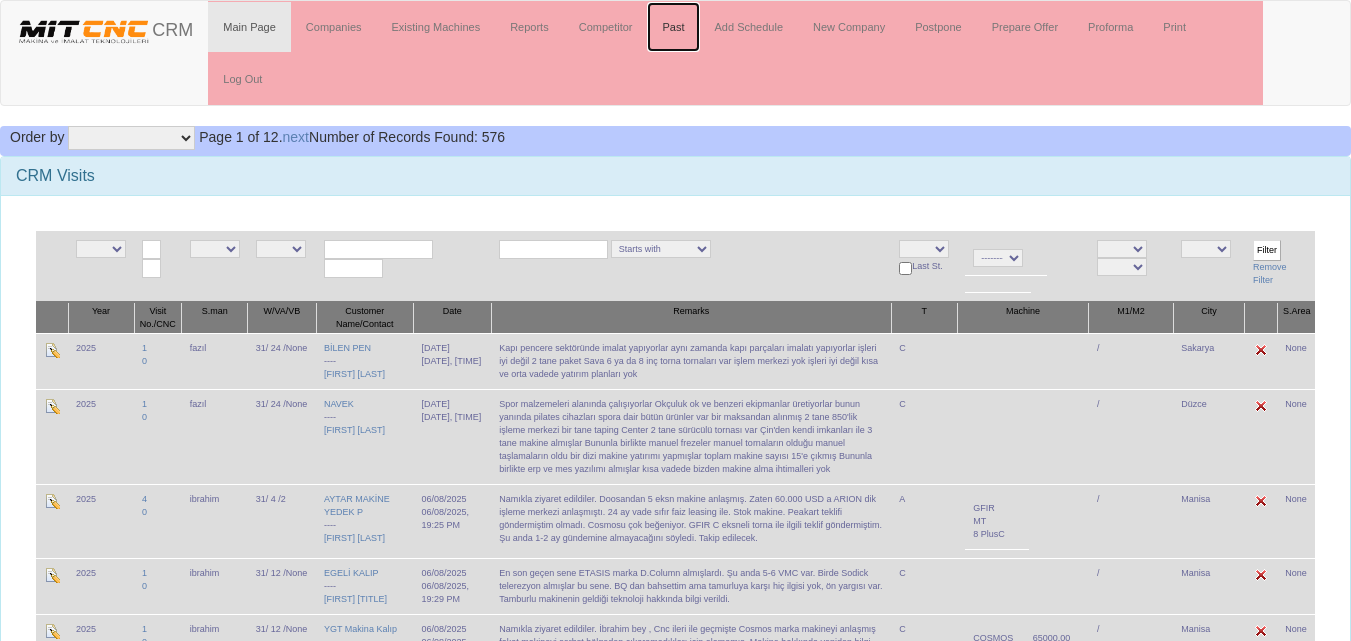 click on "Past" at bounding box center [673, 27] 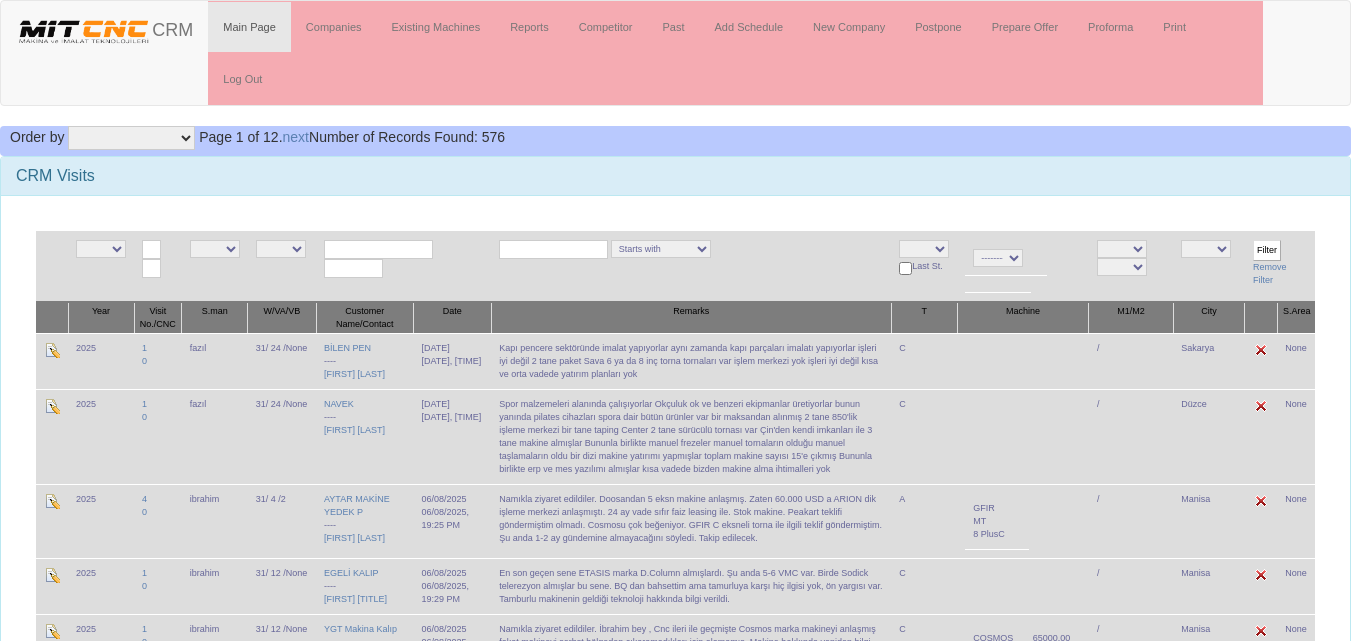 click on "CRM Visits" at bounding box center (675, 176) 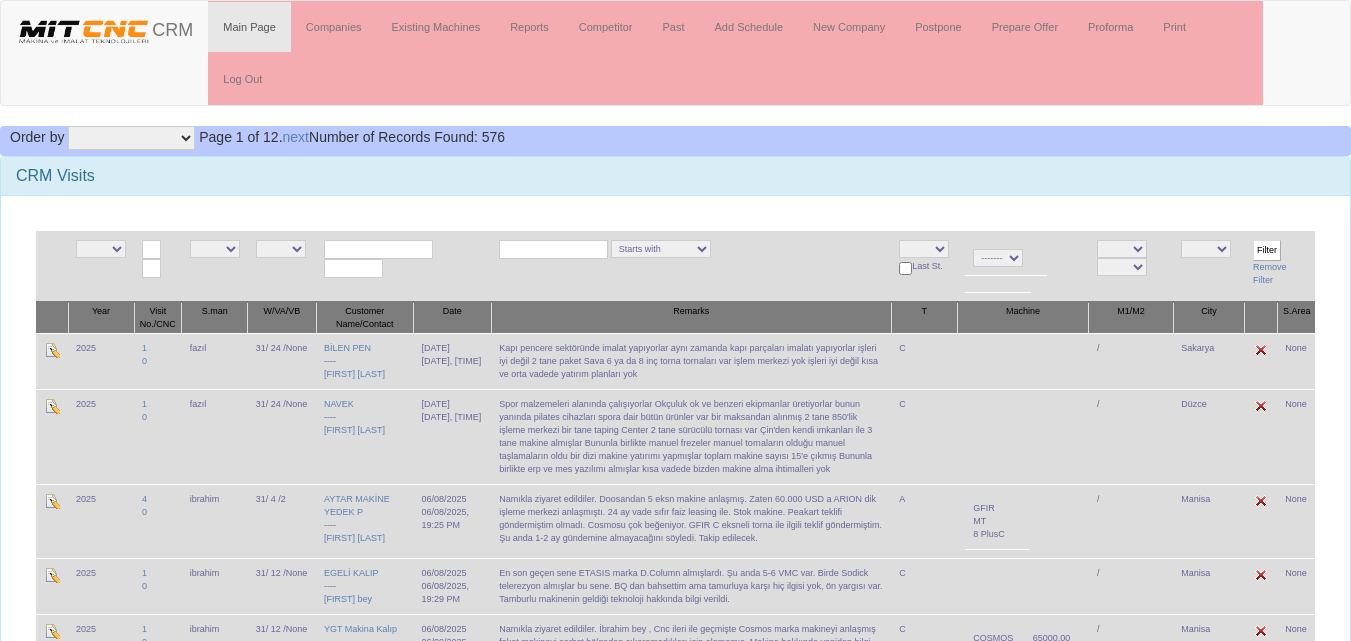 scroll, scrollTop: 0, scrollLeft: 0, axis: both 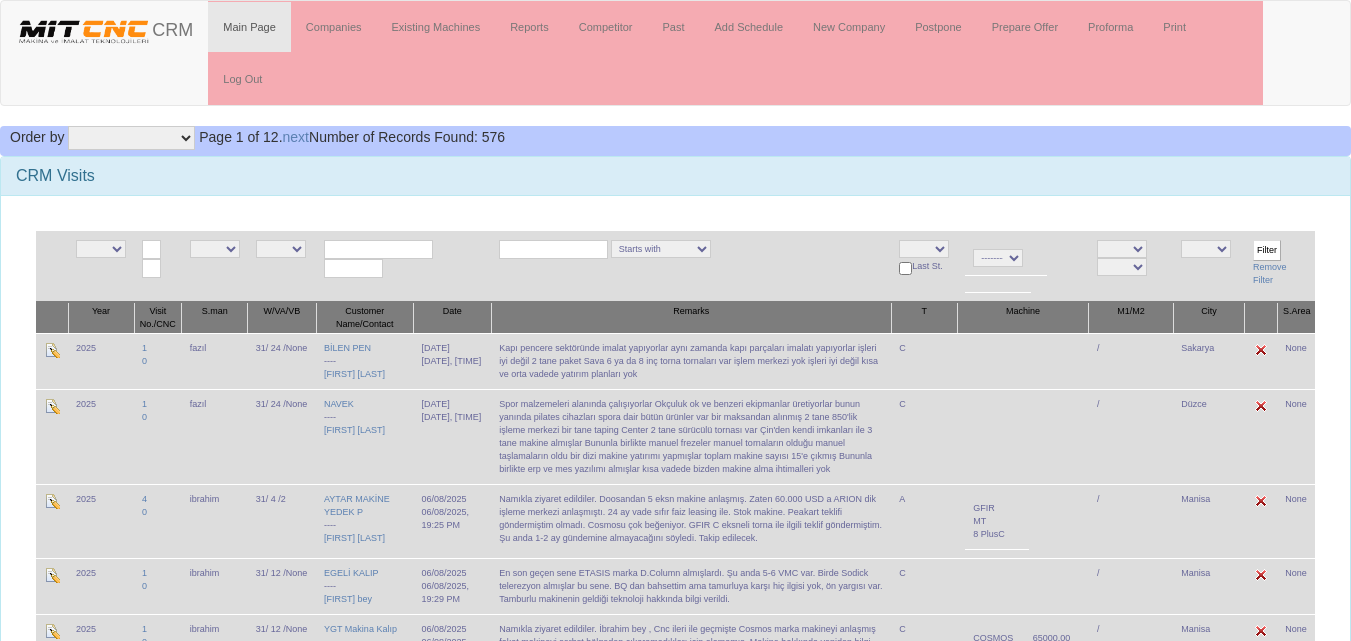 click on "CRM Visits" at bounding box center [675, 176] 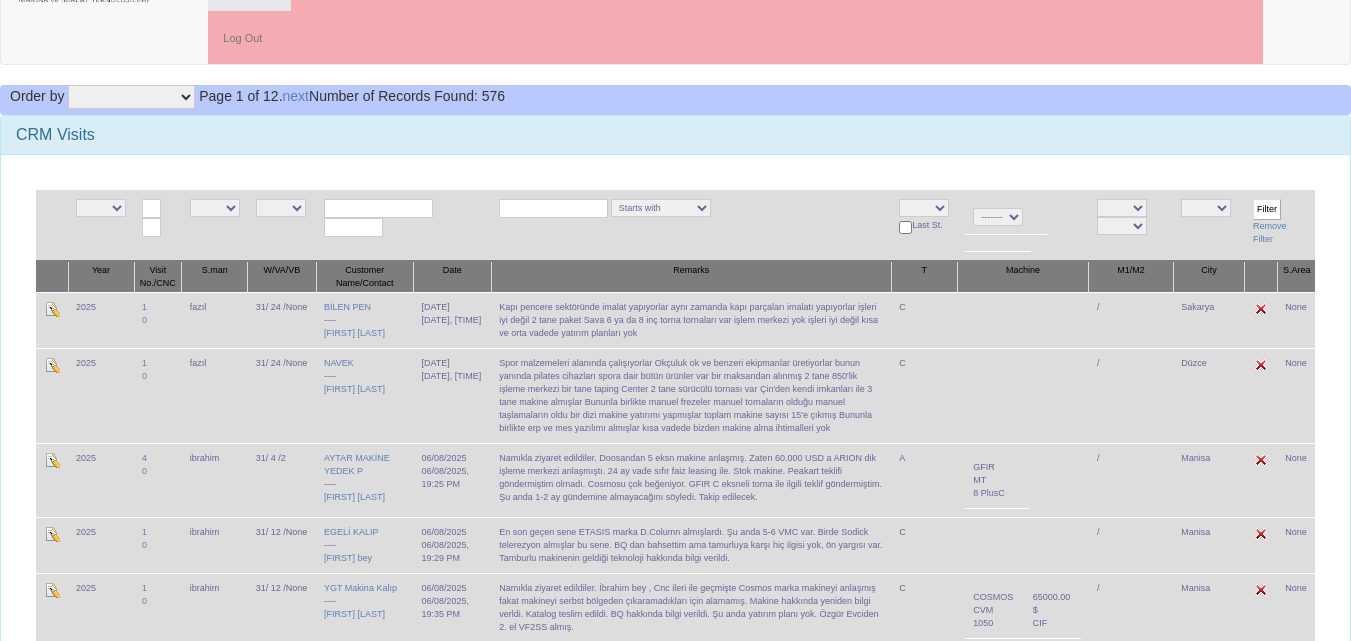 scroll, scrollTop: 0, scrollLeft: 0, axis: both 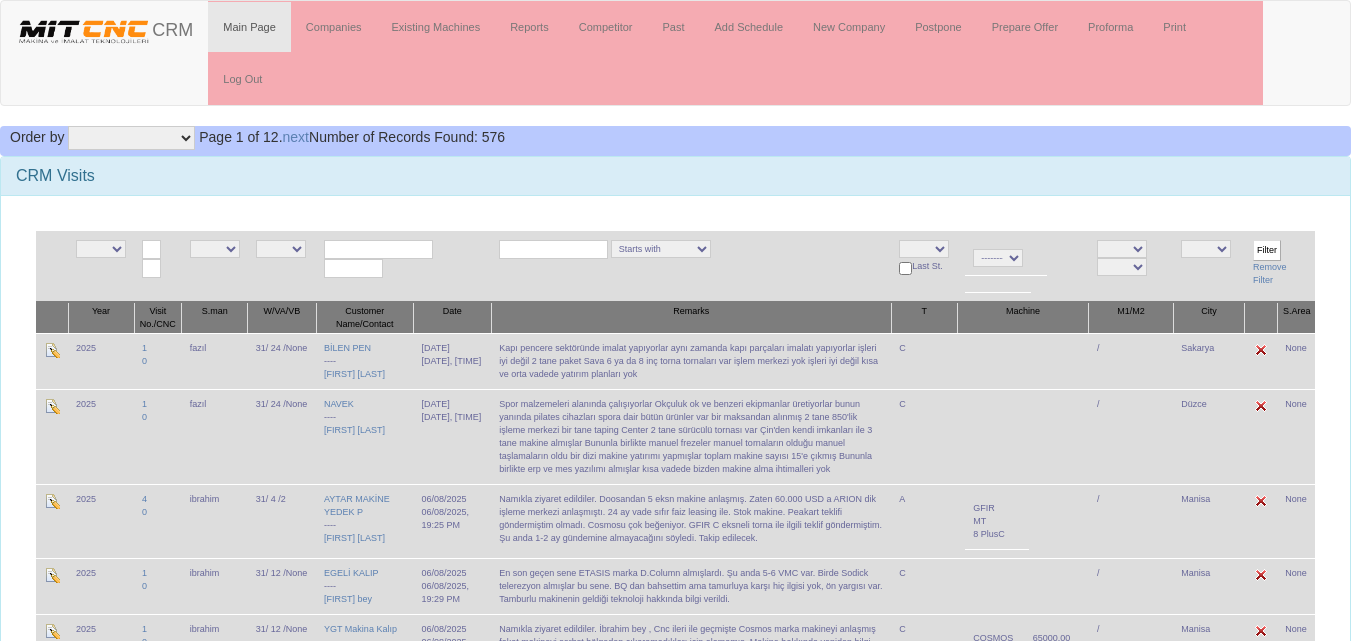 click at bounding box center [378, 249] 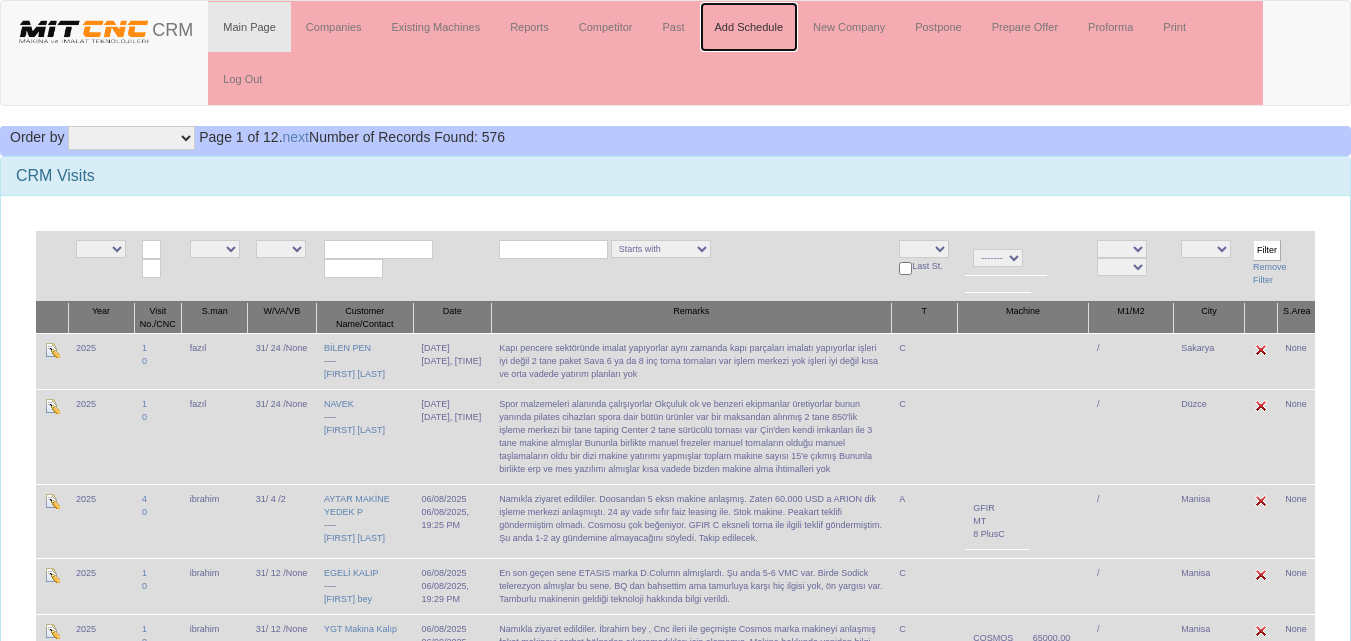 click on "Add Schedule" at bounding box center (749, 27) 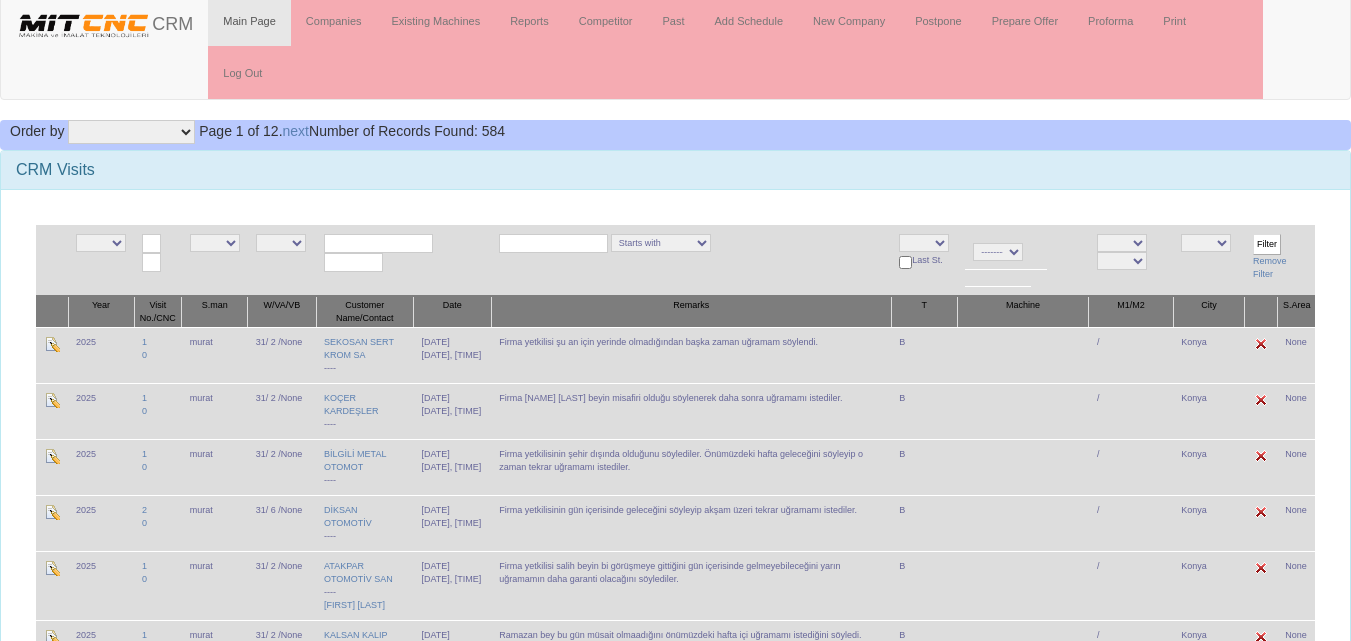 scroll, scrollTop: 0, scrollLeft: 0, axis: both 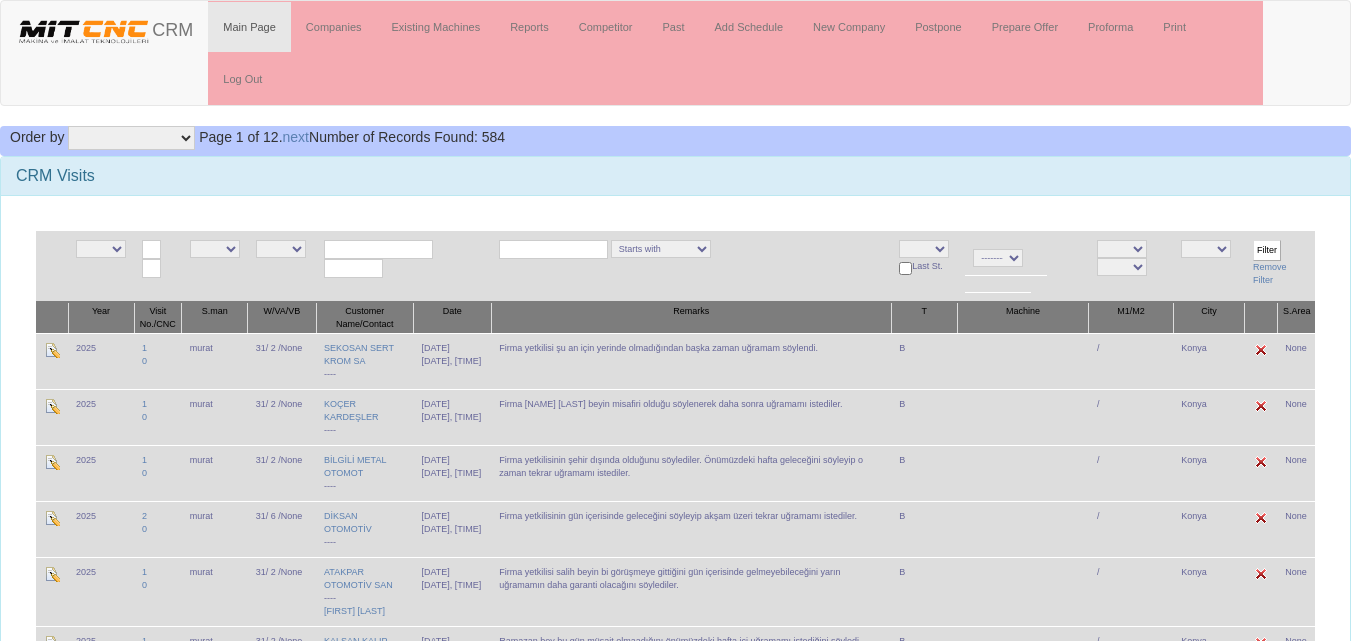 click on "CRM Visits" at bounding box center [675, 176] 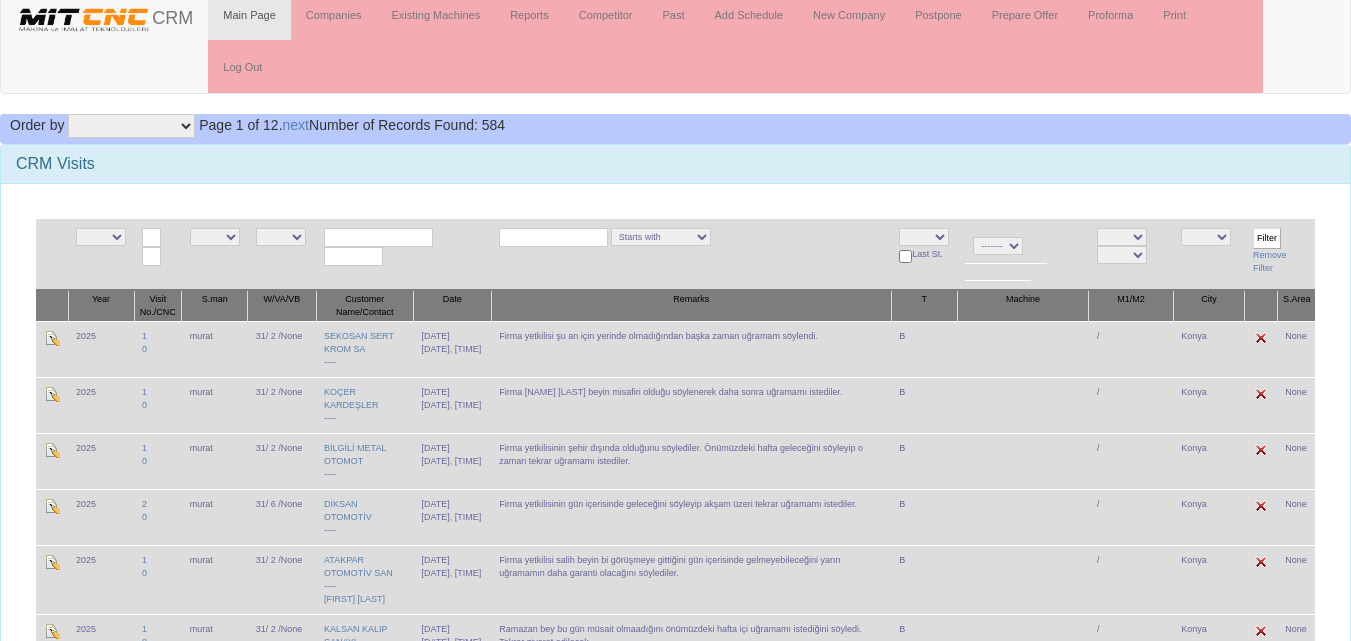 scroll, scrollTop: 0, scrollLeft: 0, axis: both 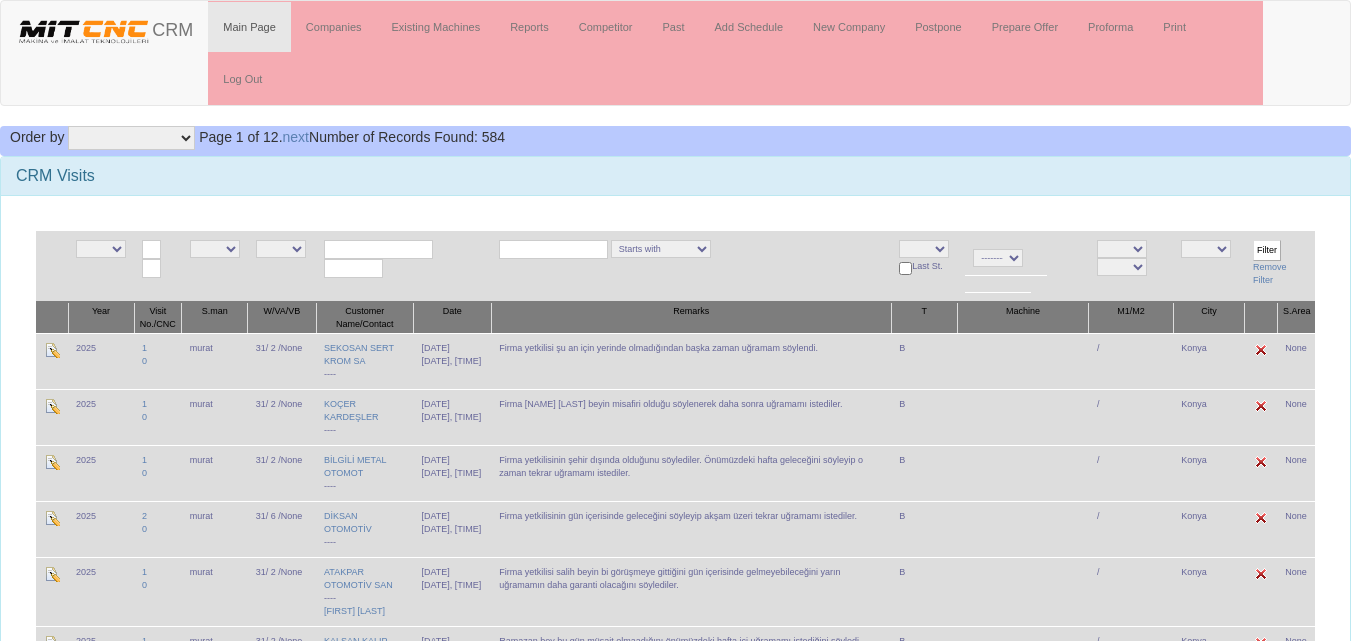 click on "NE
E
2024
2025
NE
E
admin
fazıl
ibrahim
salih
ogulcan
hasan
murat
NE
E
0
1
2
4
5
6
7
8
9
10
11
12
13
14
15
17
18
19
20
22
23
24
25
26
27
28
29
30
31
43
44
45
46
47
48
49
50
51
52" at bounding box center (675, 2046) 